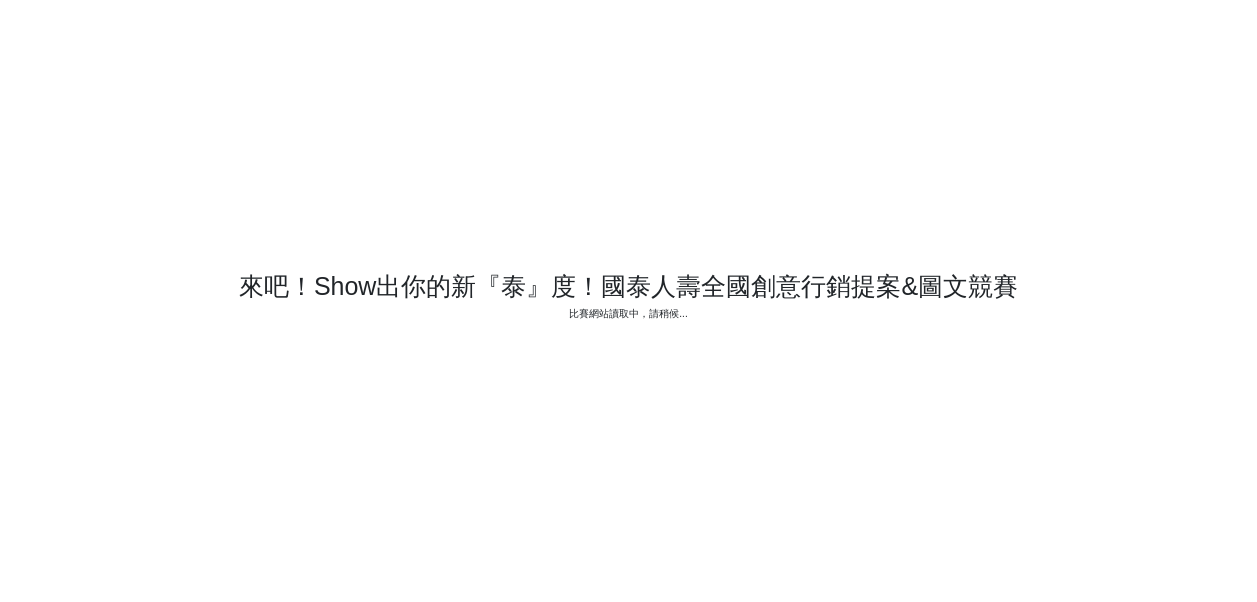 scroll, scrollTop: 0, scrollLeft: 0, axis: both 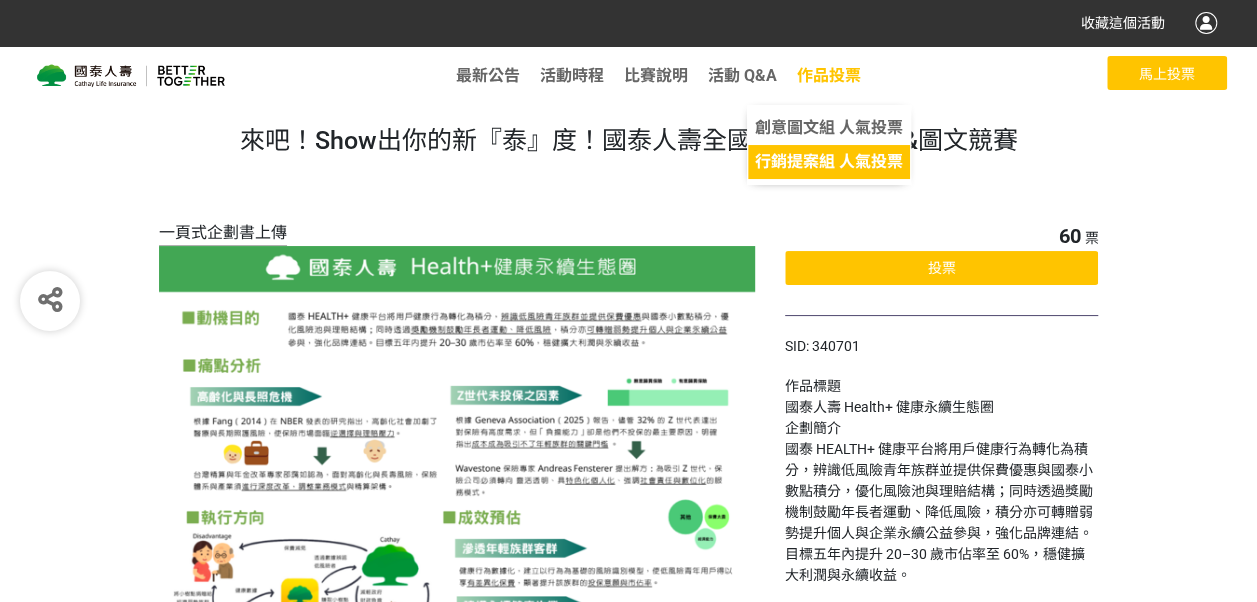 click on "行銷提案組 人氣投票" at bounding box center [829, 161] 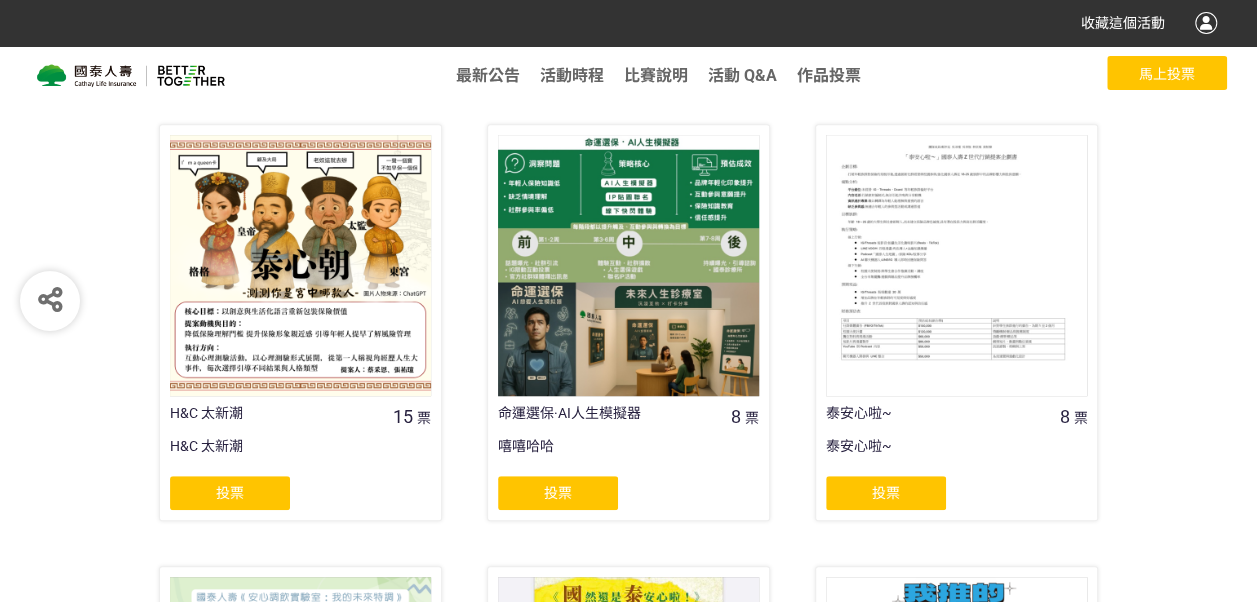 scroll, scrollTop: 0, scrollLeft: 0, axis: both 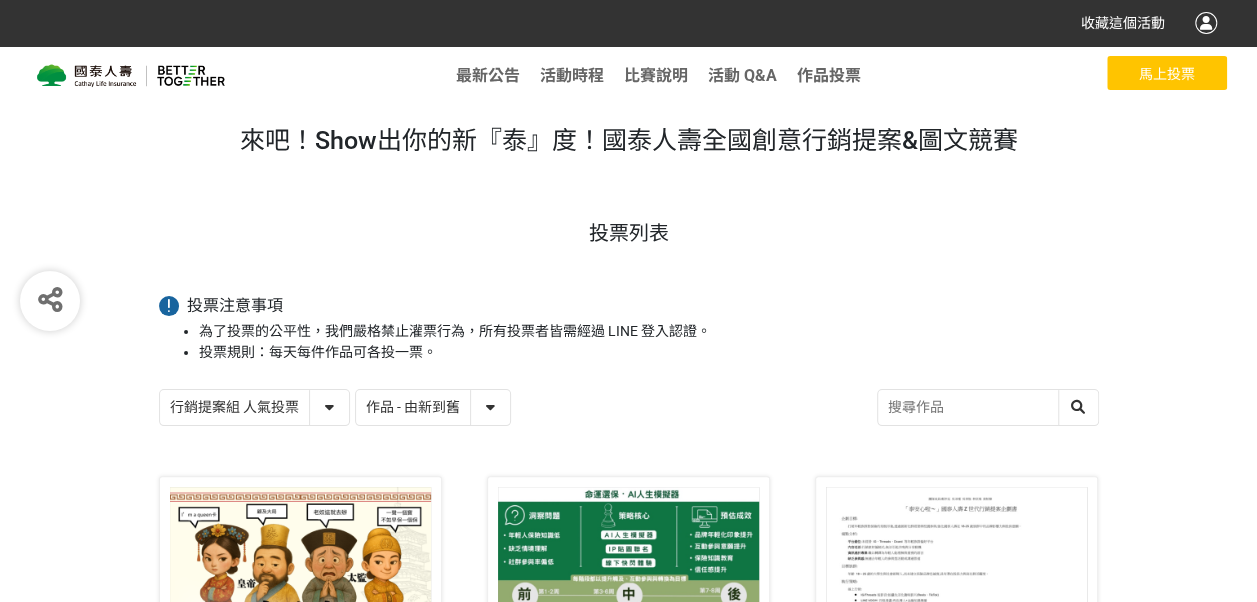 click on "作品 - 由新到舊 作品 - 由舊到新 票數 - 由多到少 票數 - 由少到多" at bounding box center [433, 407] 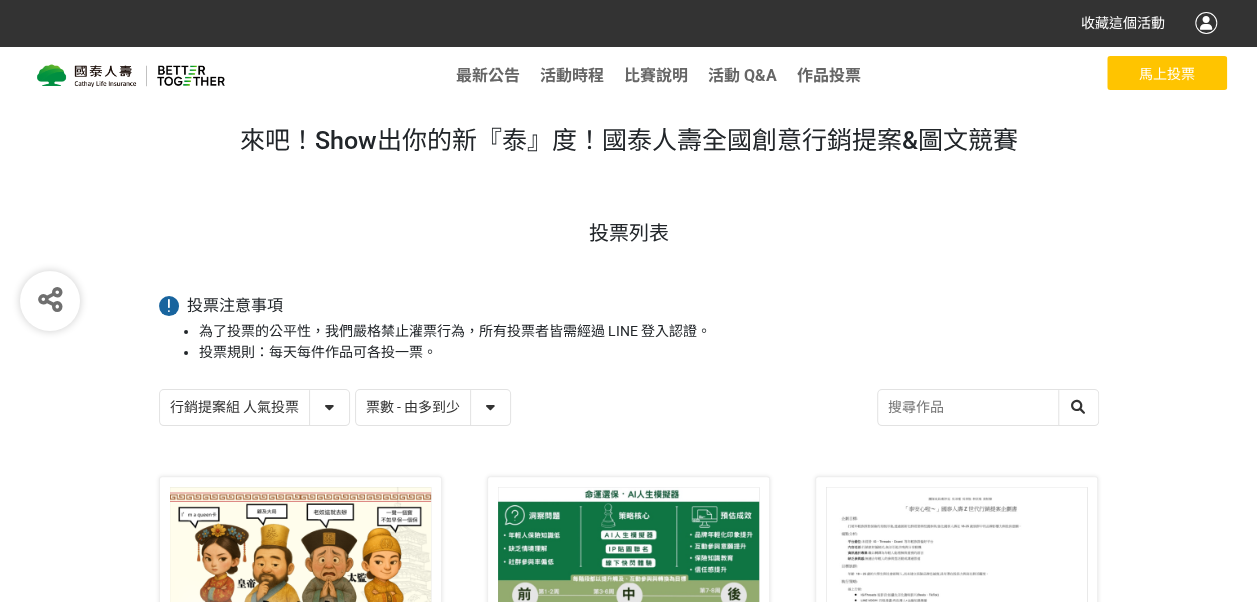 click on "作品 - 由新到舊 作品 - 由舊到新 票數 - 由多到少 票數 - 由少到多" at bounding box center [433, 407] 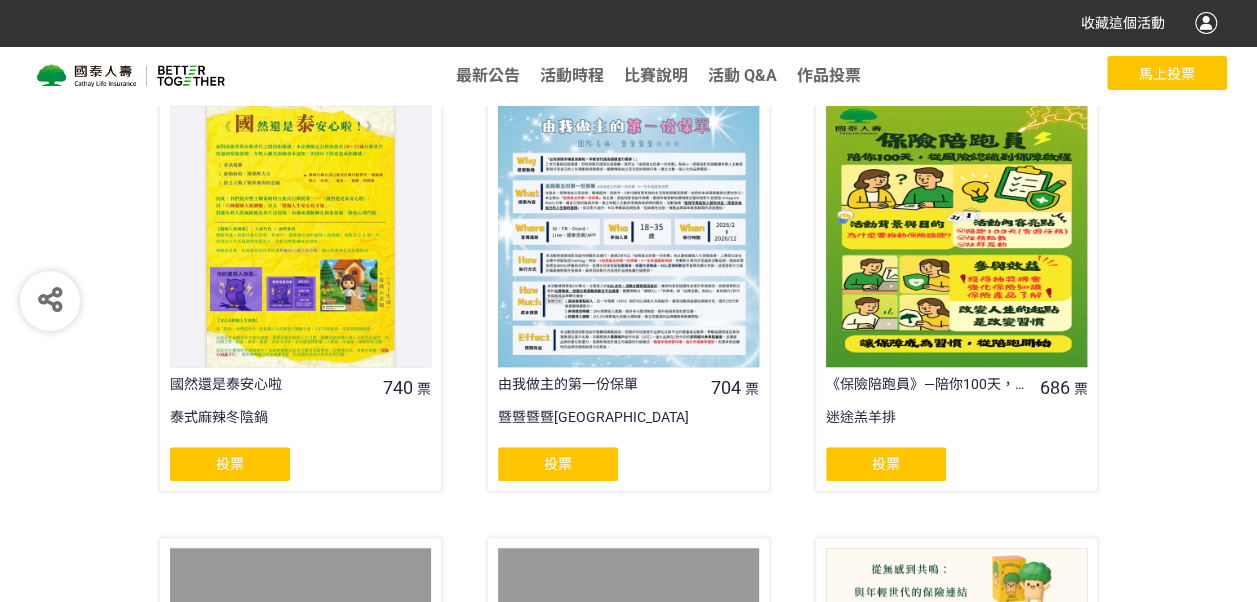 scroll, scrollTop: 400, scrollLeft: 0, axis: vertical 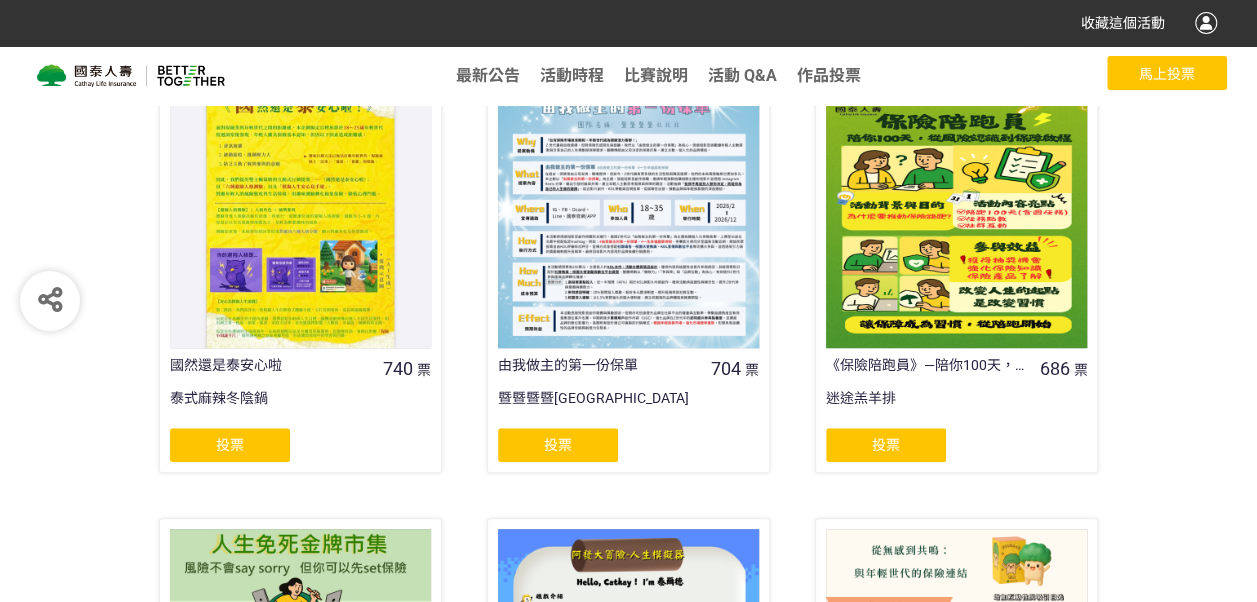click at bounding box center [300, 217] 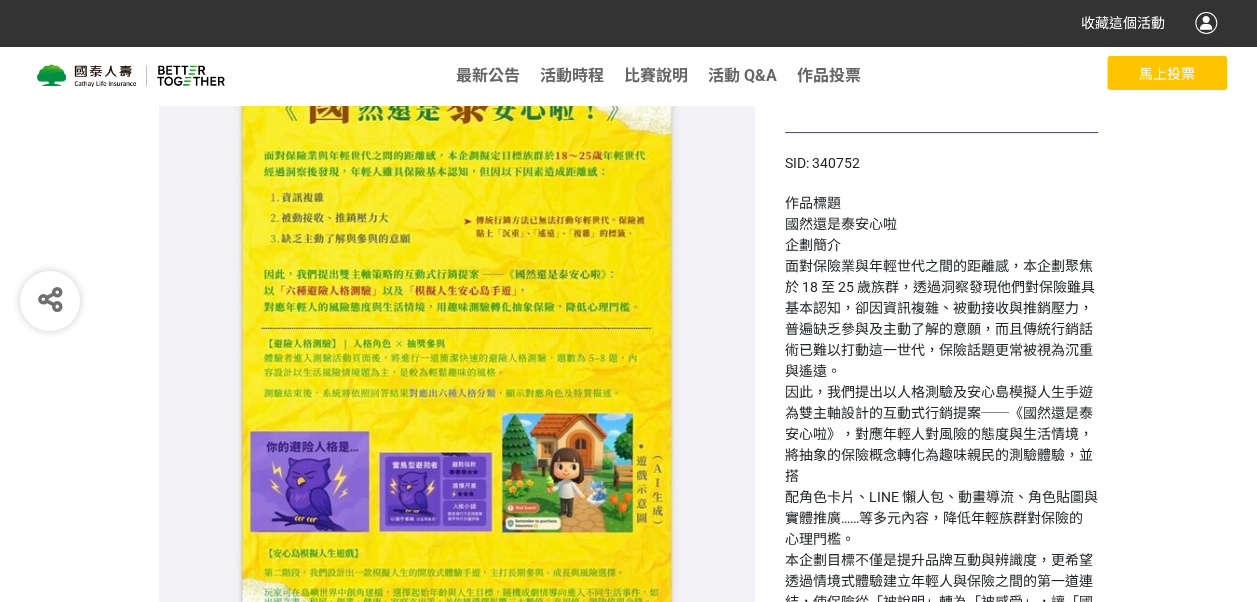 scroll, scrollTop: 200, scrollLeft: 0, axis: vertical 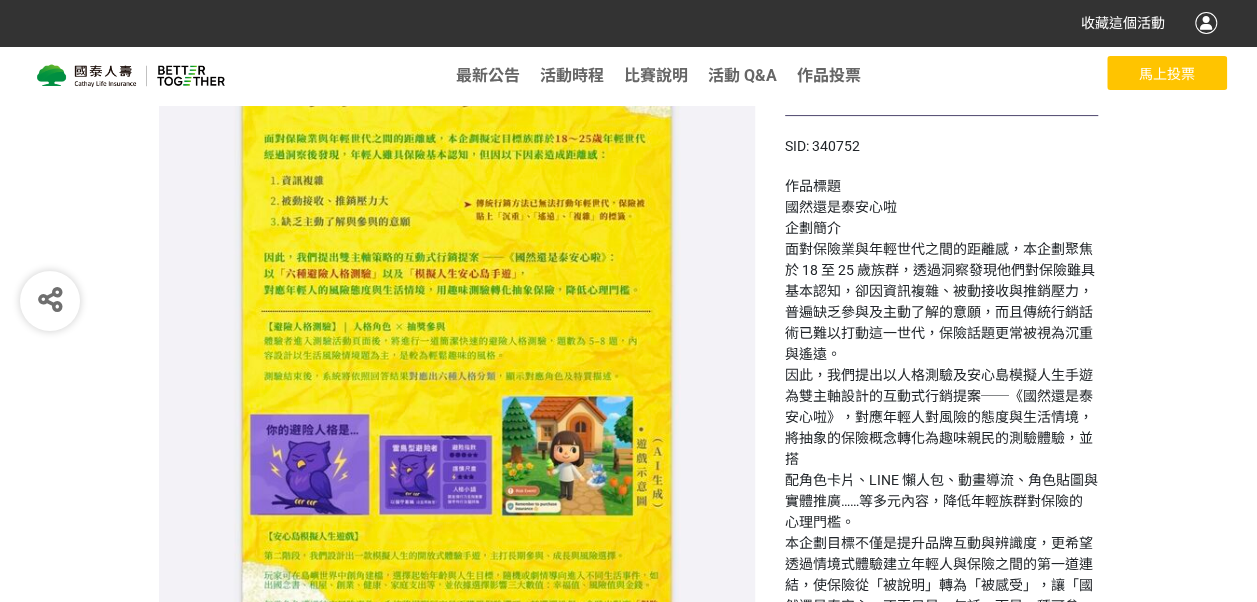 select on "13115" 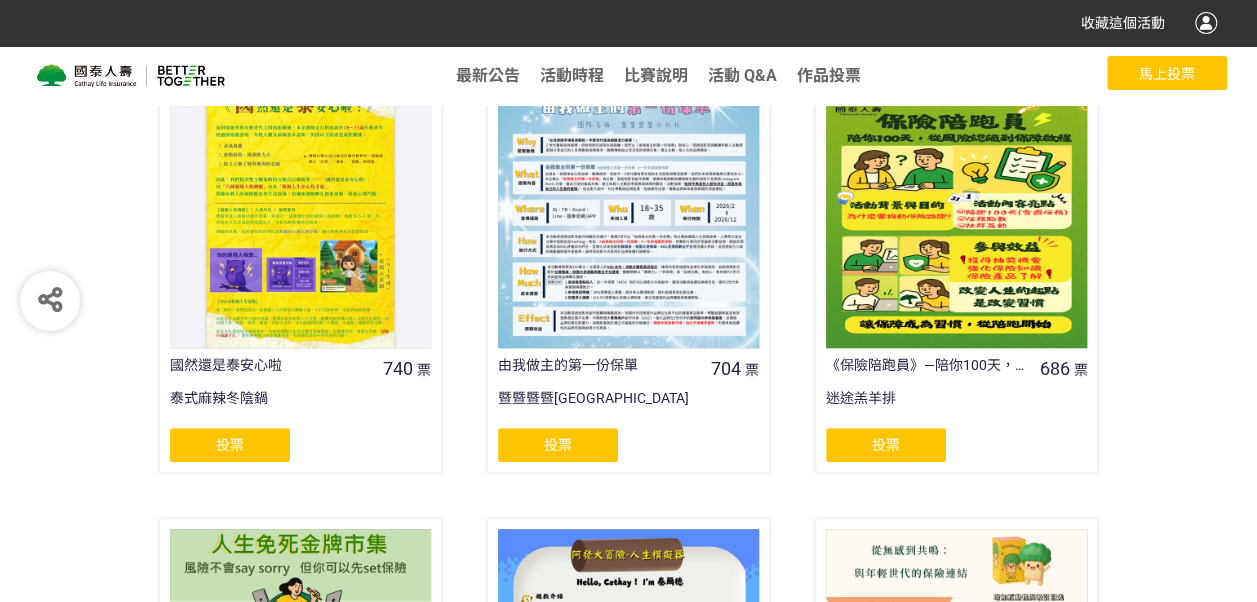 scroll, scrollTop: 200, scrollLeft: 0, axis: vertical 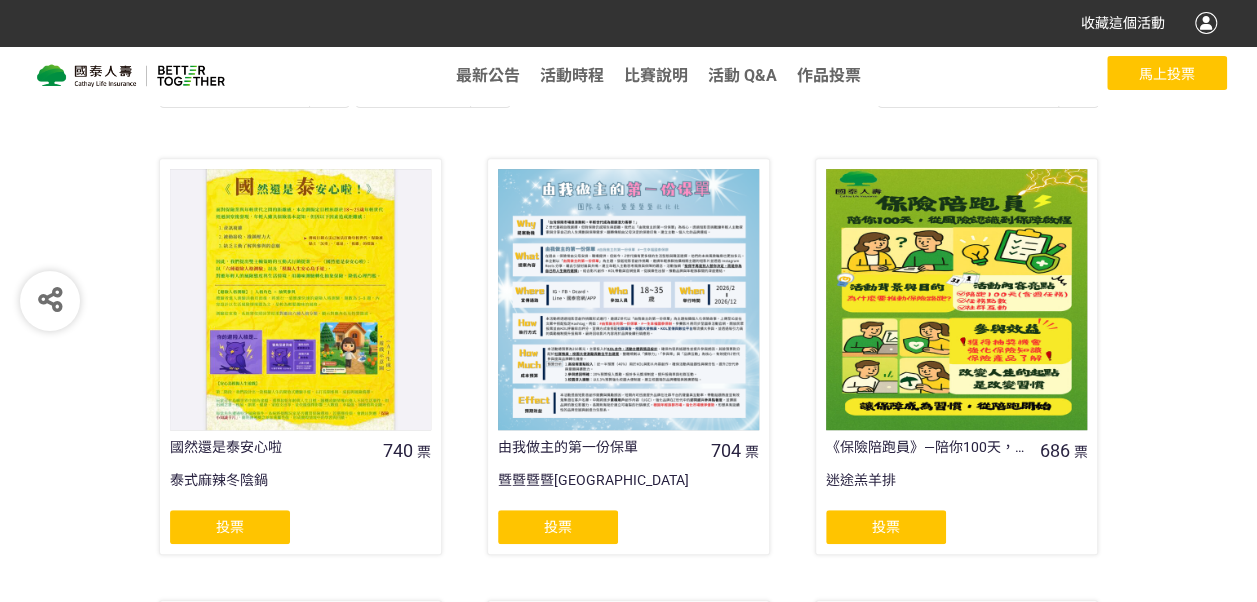 click at bounding box center (300, 299) 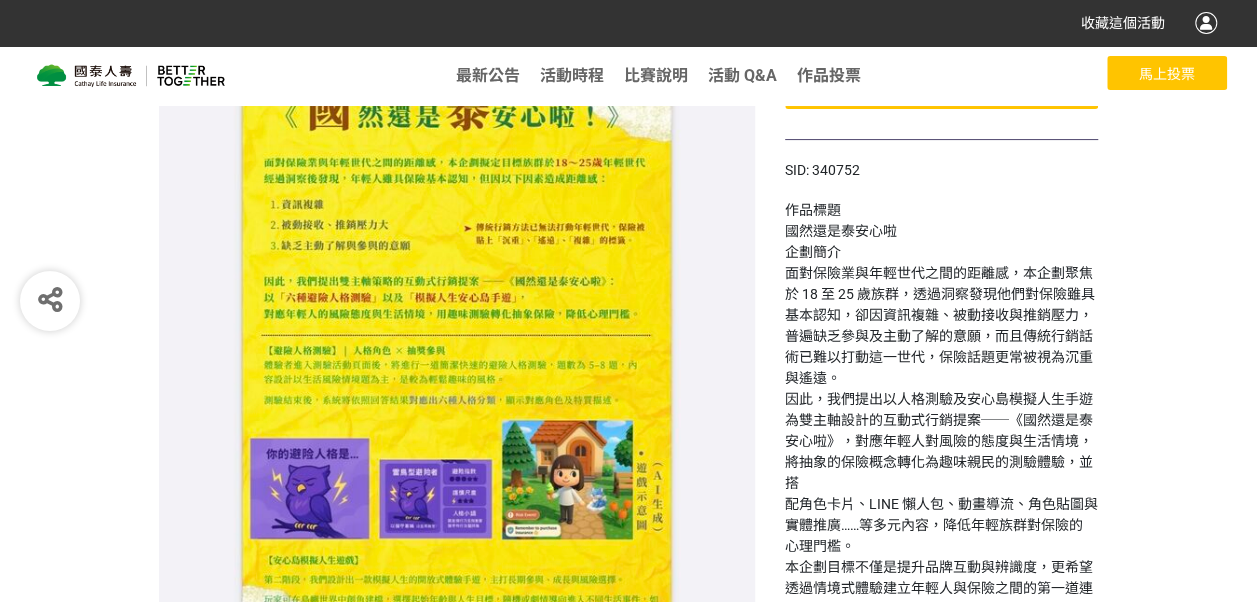 scroll, scrollTop: 146, scrollLeft: 0, axis: vertical 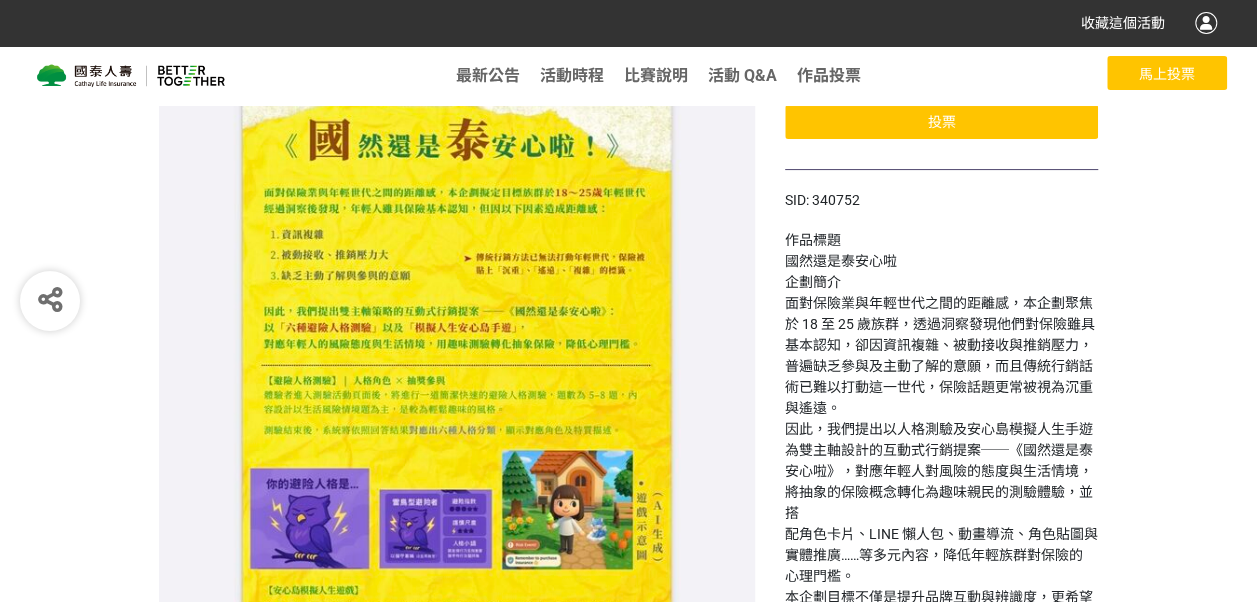 select on "13115" 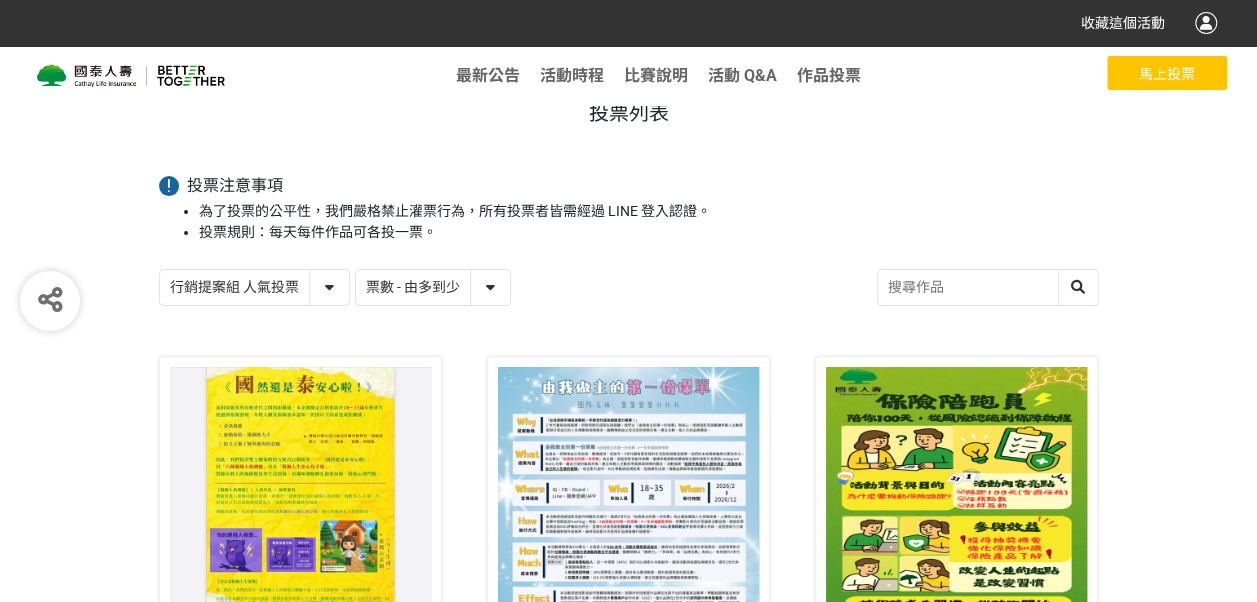 scroll, scrollTop: 200, scrollLeft: 0, axis: vertical 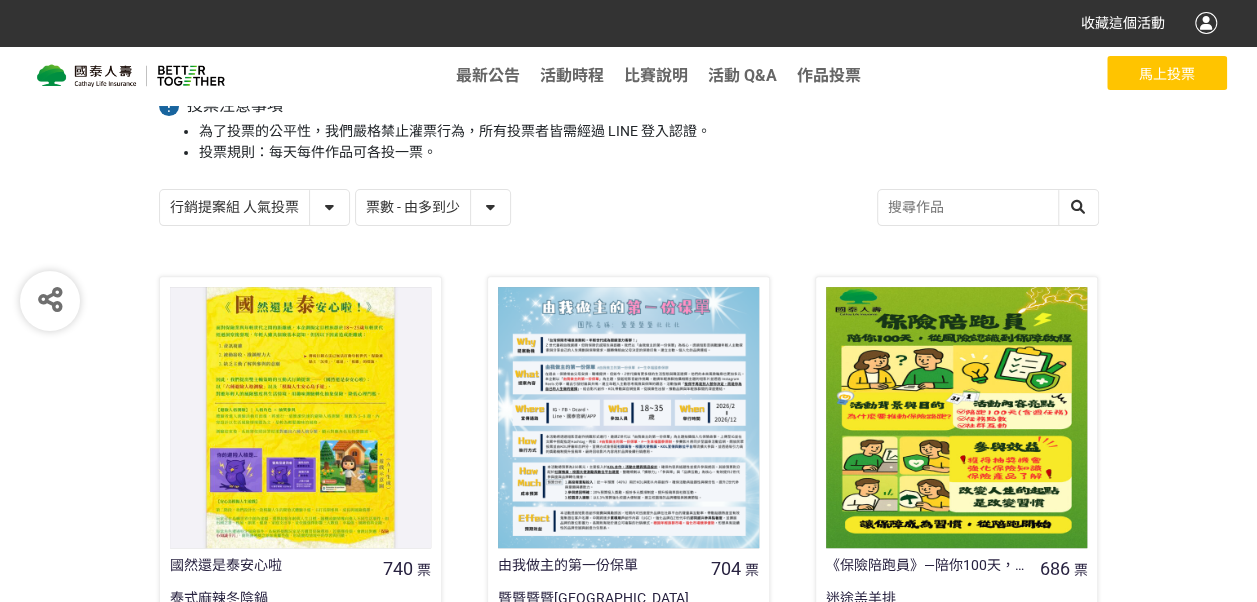 click at bounding box center (628, 417) 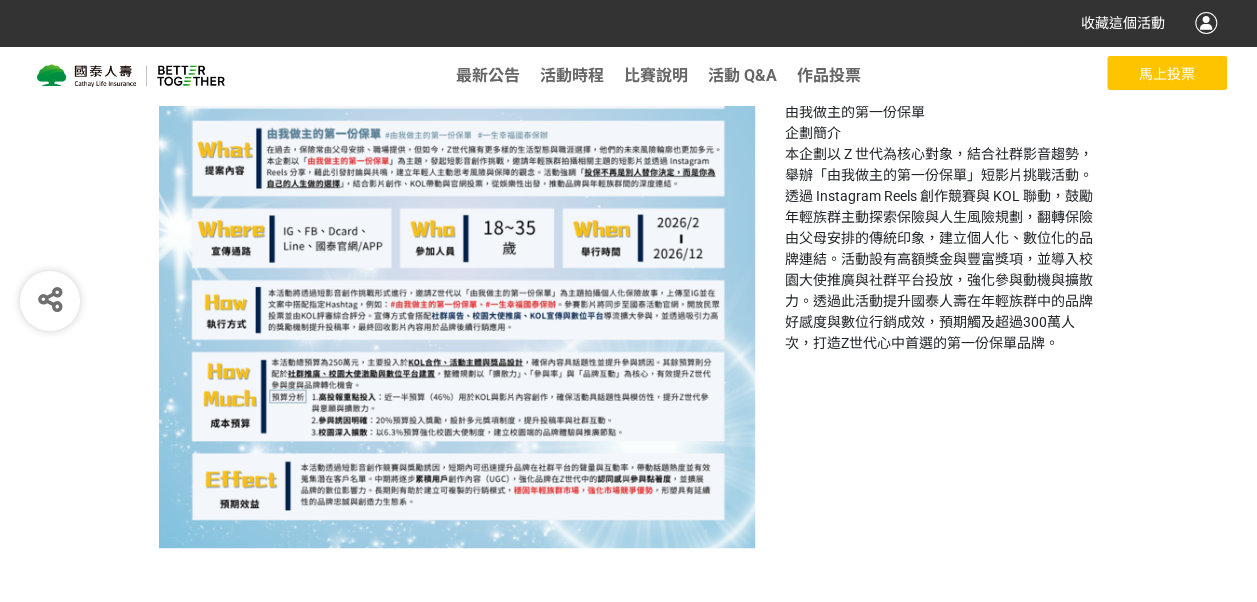 scroll, scrollTop: 346, scrollLeft: 0, axis: vertical 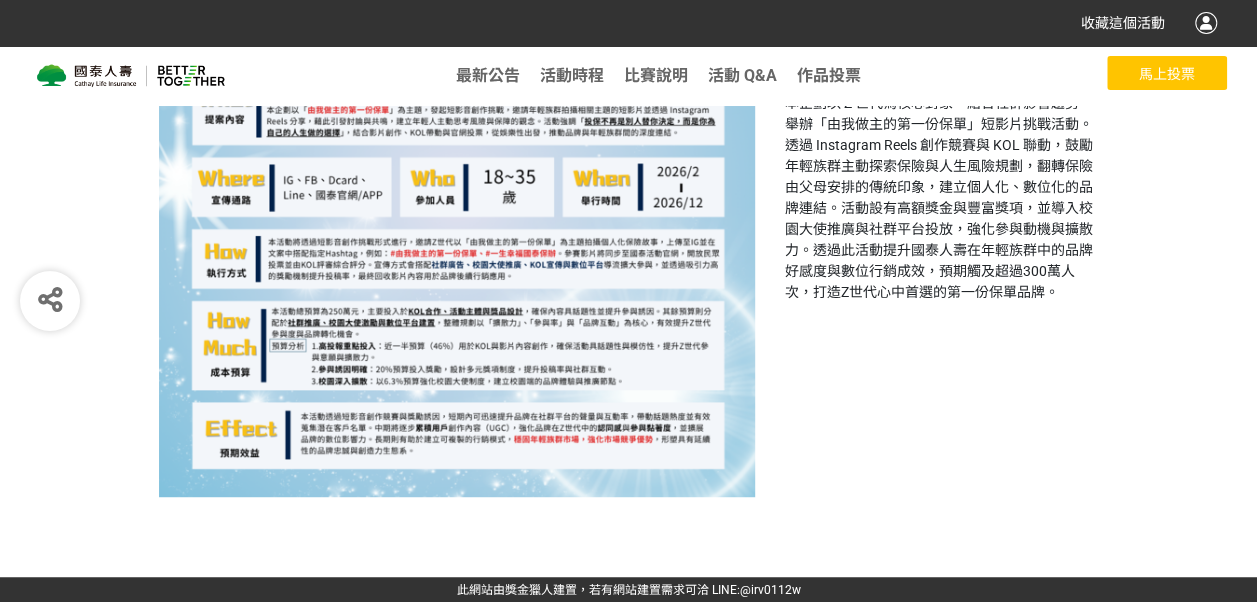select on "13115" 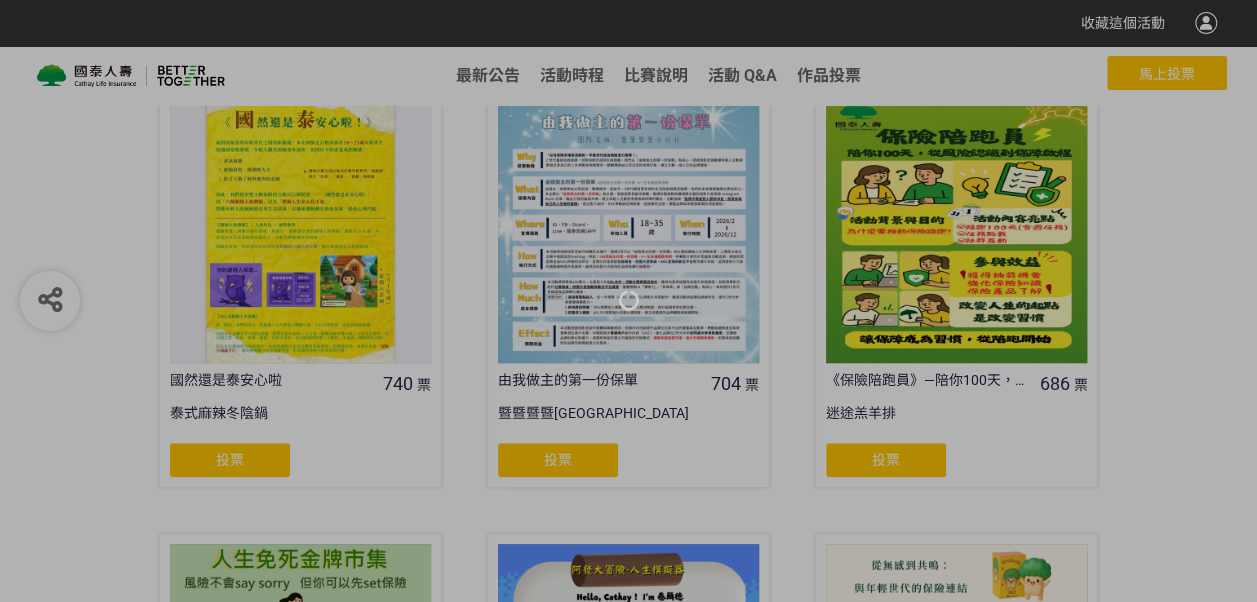 scroll, scrollTop: 400, scrollLeft: 0, axis: vertical 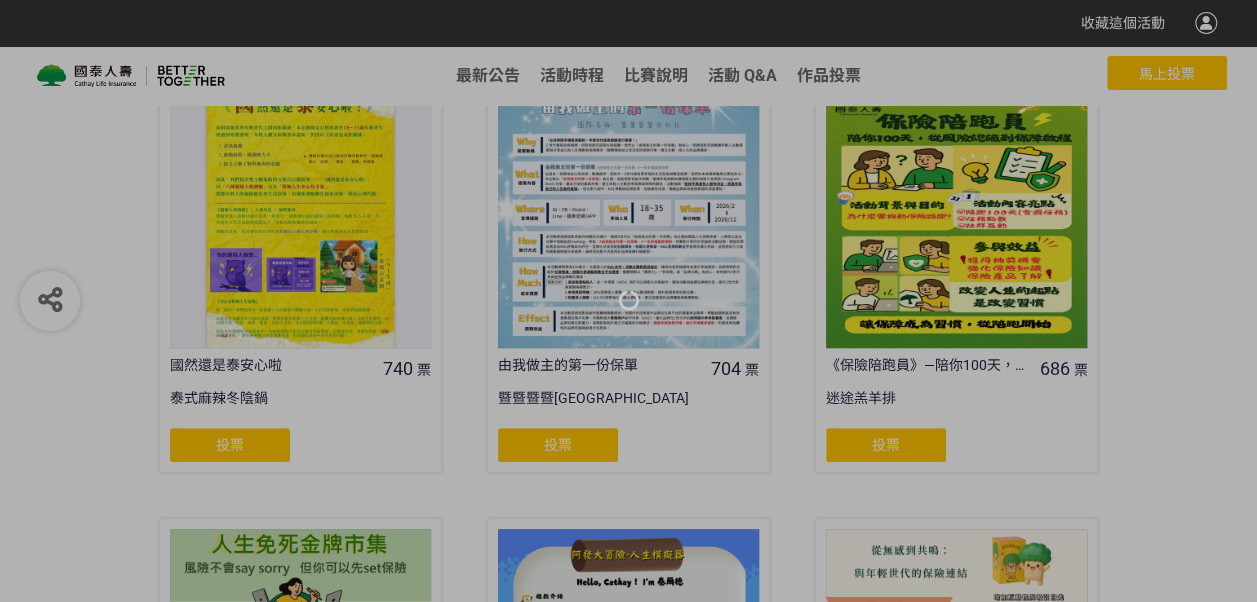 click at bounding box center [628, 301] 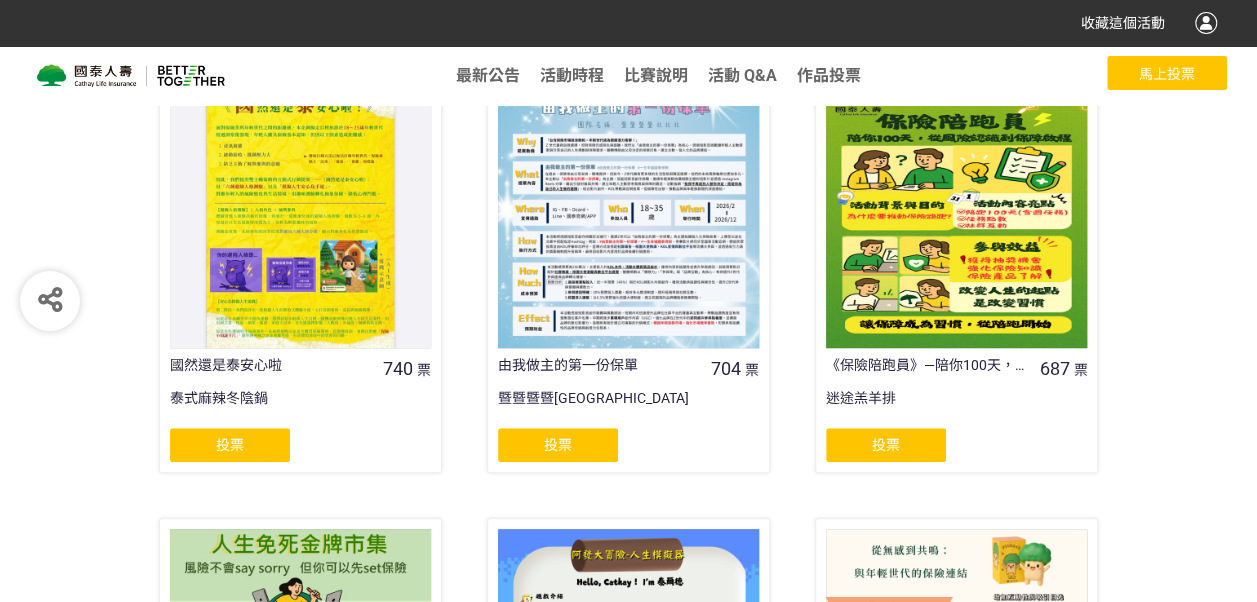 click at bounding box center [956, 217] 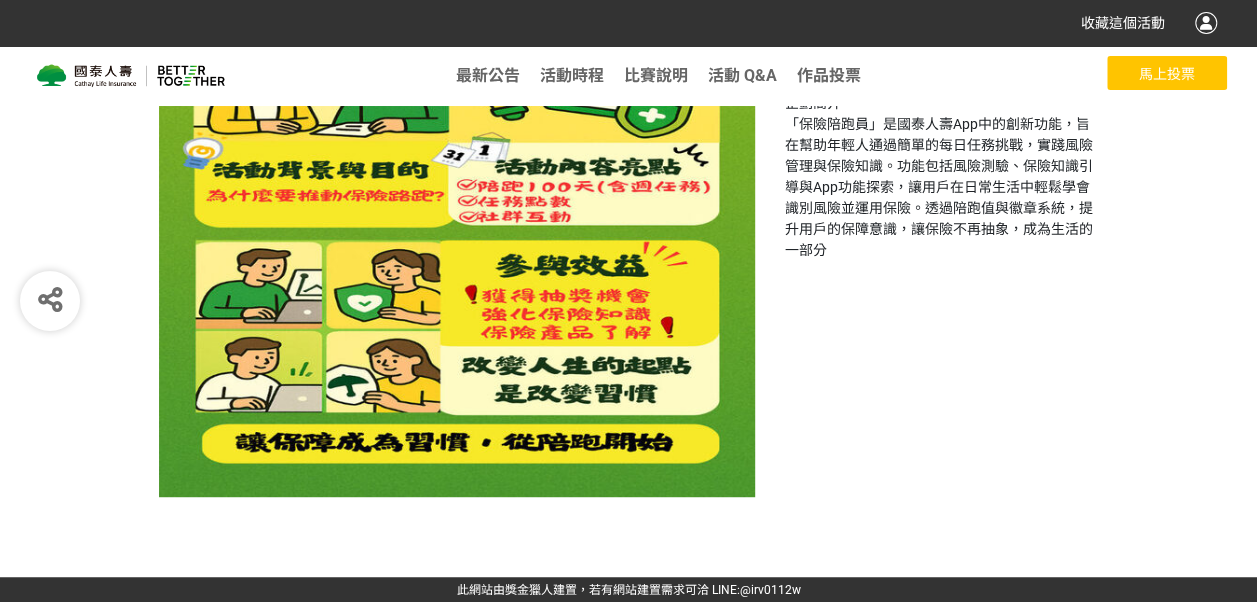 scroll, scrollTop: 0, scrollLeft: 0, axis: both 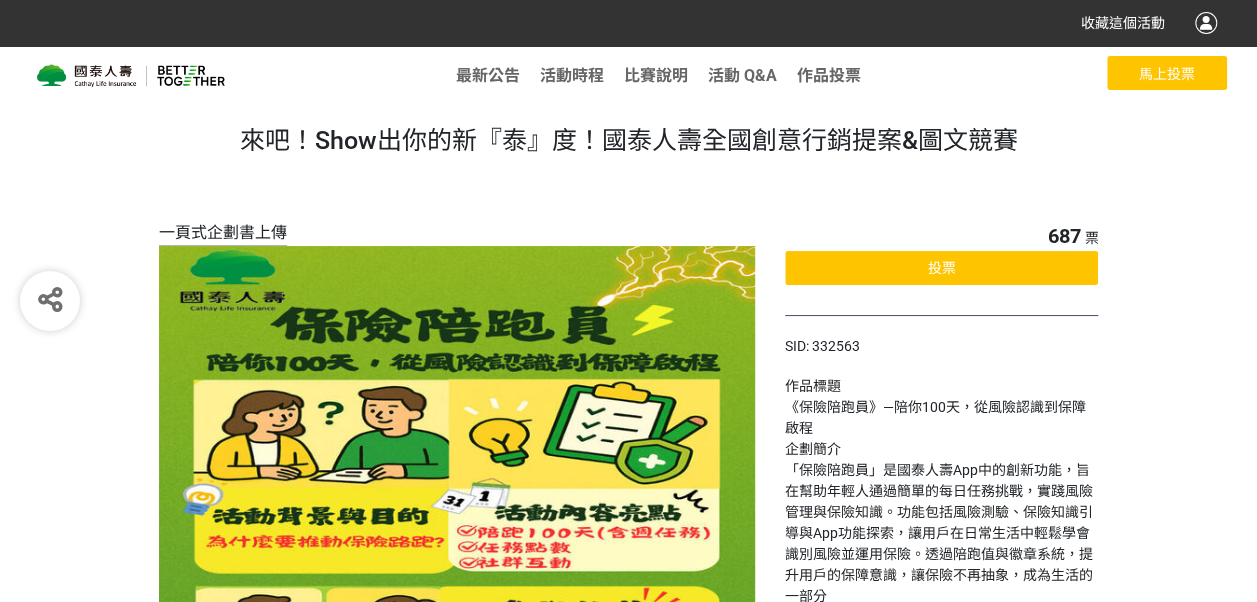 select on "13115" 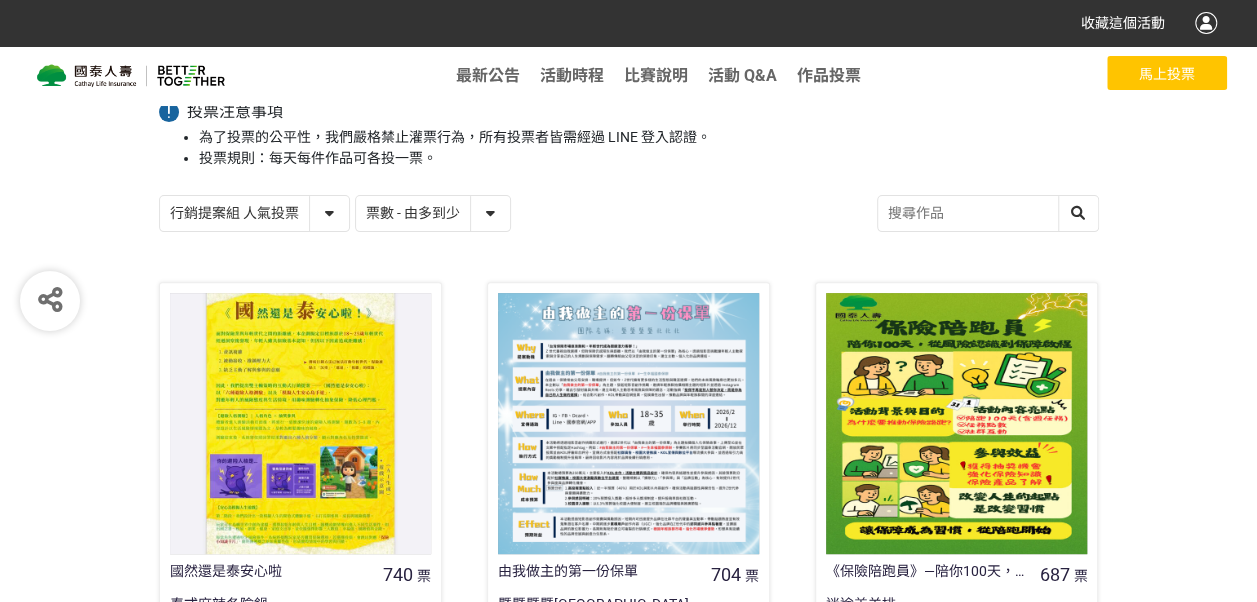 scroll, scrollTop: 0, scrollLeft: 0, axis: both 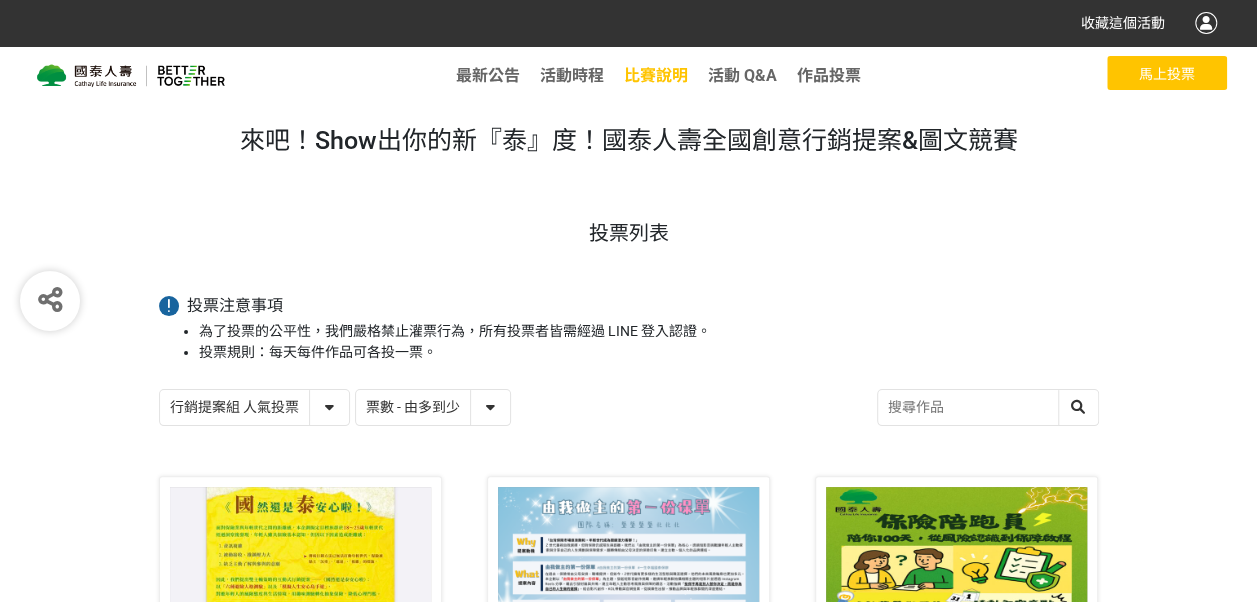 click on "比賽說明" at bounding box center [656, 75] 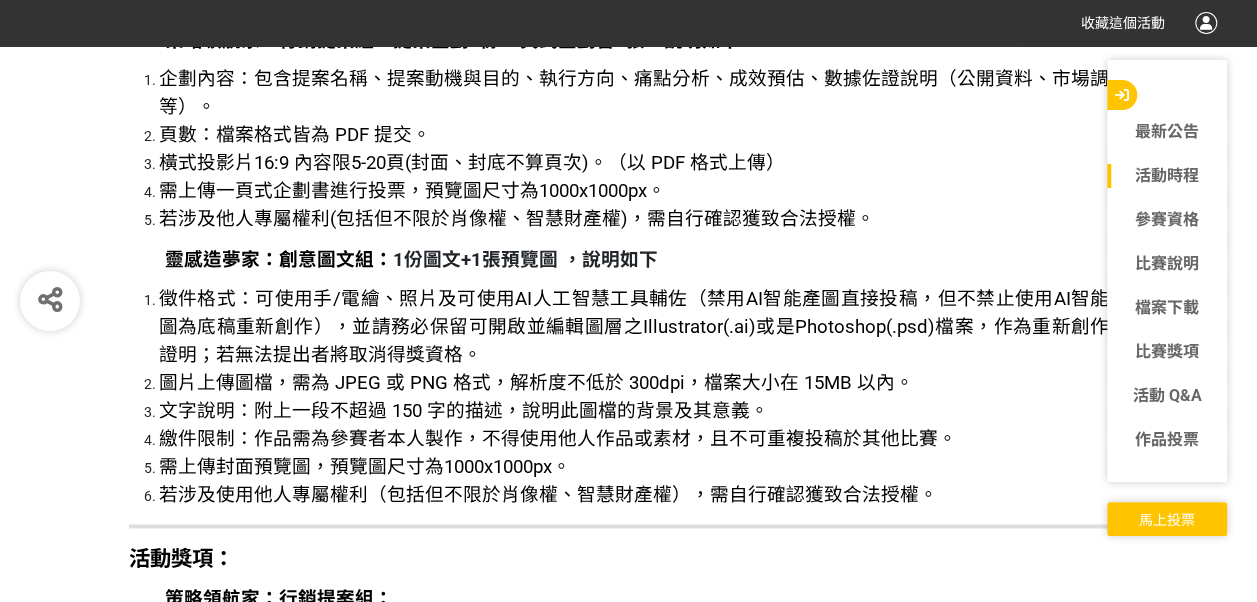 scroll, scrollTop: 5402, scrollLeft: 0, axis: vertical 